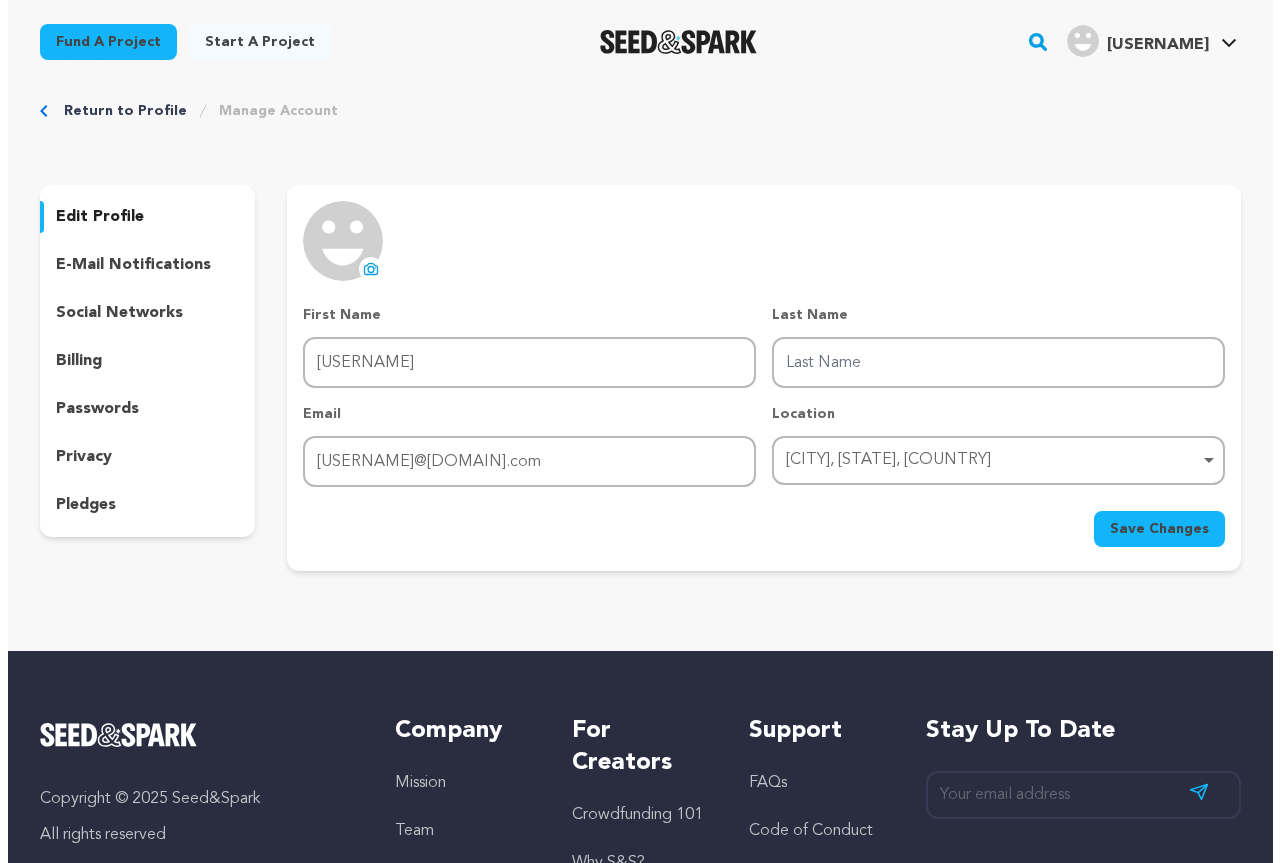 scroll, scrollTop: 0, scrollLeft: 0, axis: both 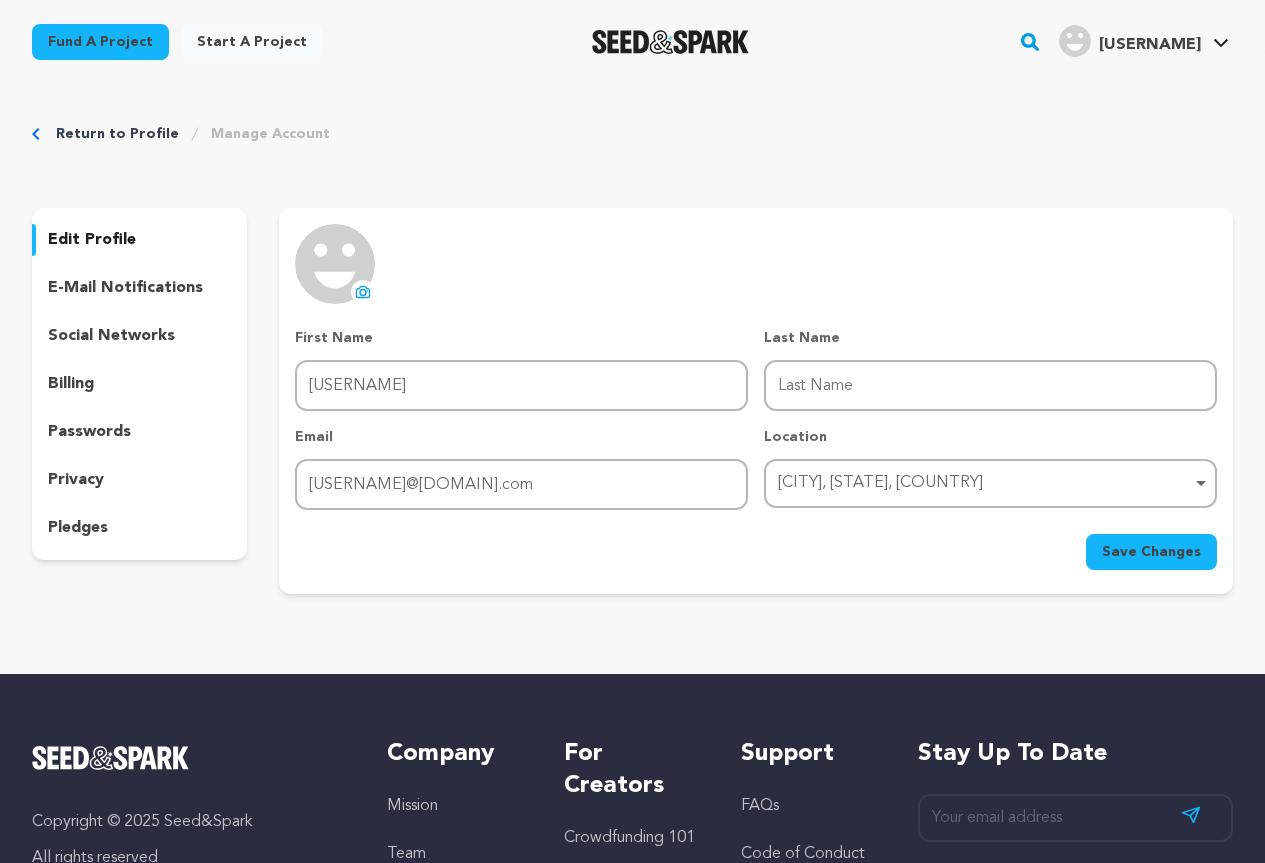 click on "social networks" at bounding box center (111, 336) 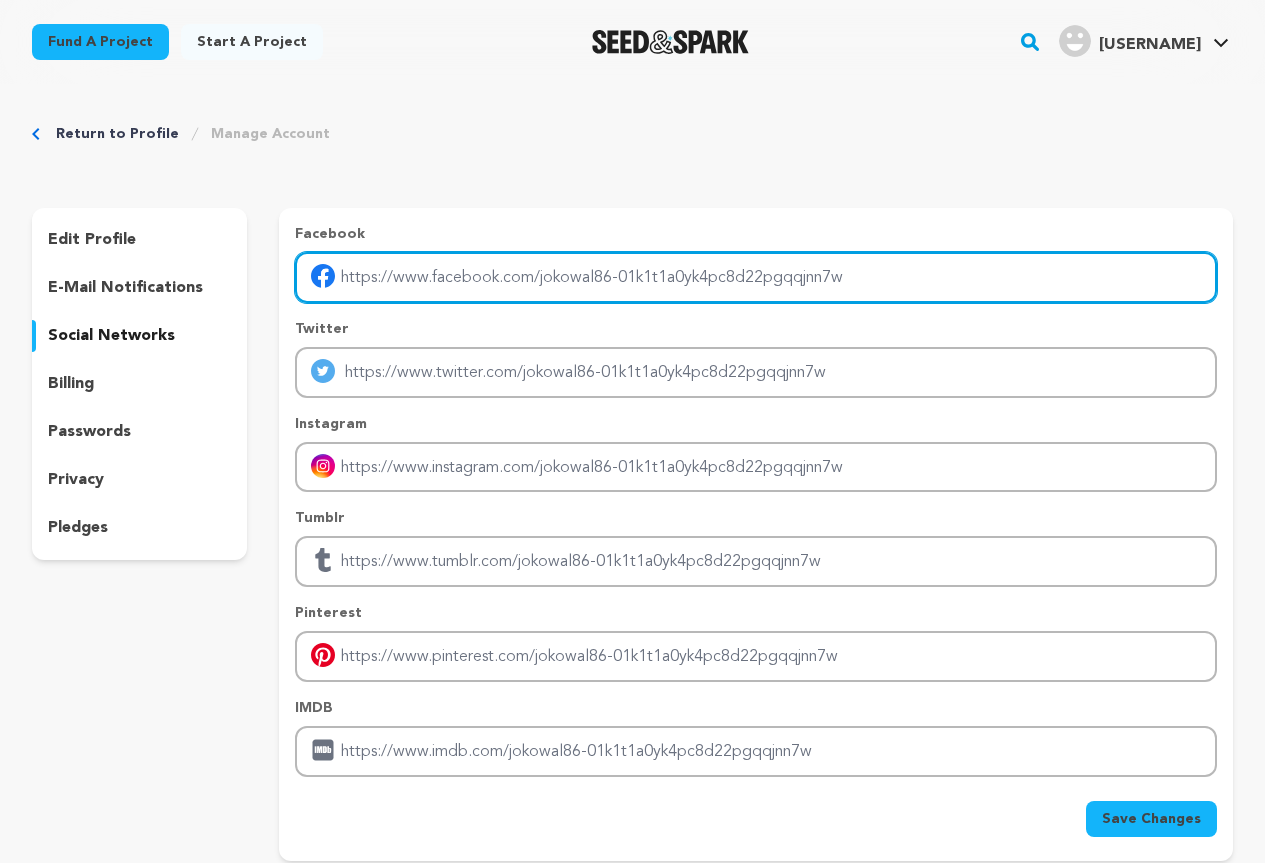 click at bounding box center (756, 277) 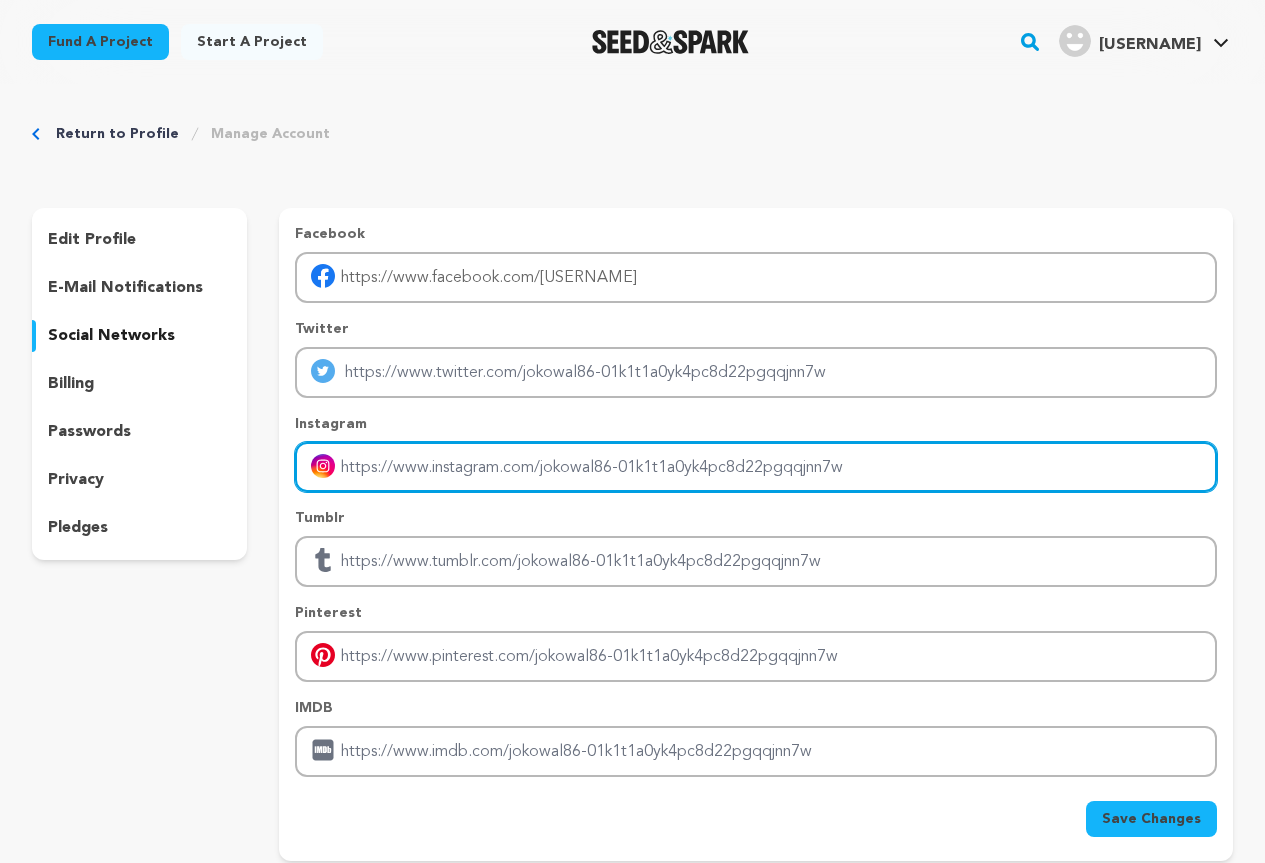 click at bounding box center [756, 467] 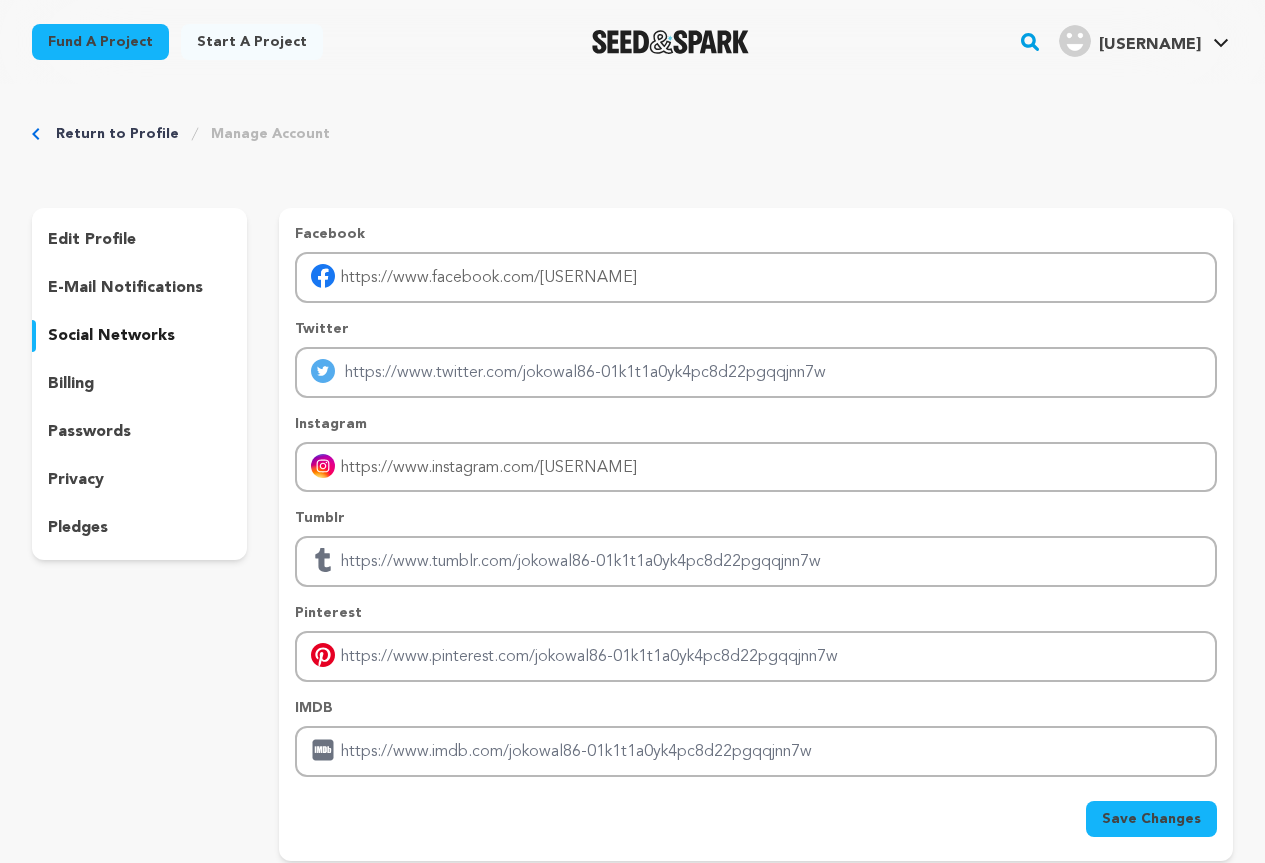 click on "Facebook
https://www.facebook.com/Anandinfra29
Twitter
Instagram
https://www.instagram.com/anand_infra_real_estate?igsh=c294cTR0aWlyZTVt
Tumblr
Pinterest
IMDB" at bounding box center (756, 500) 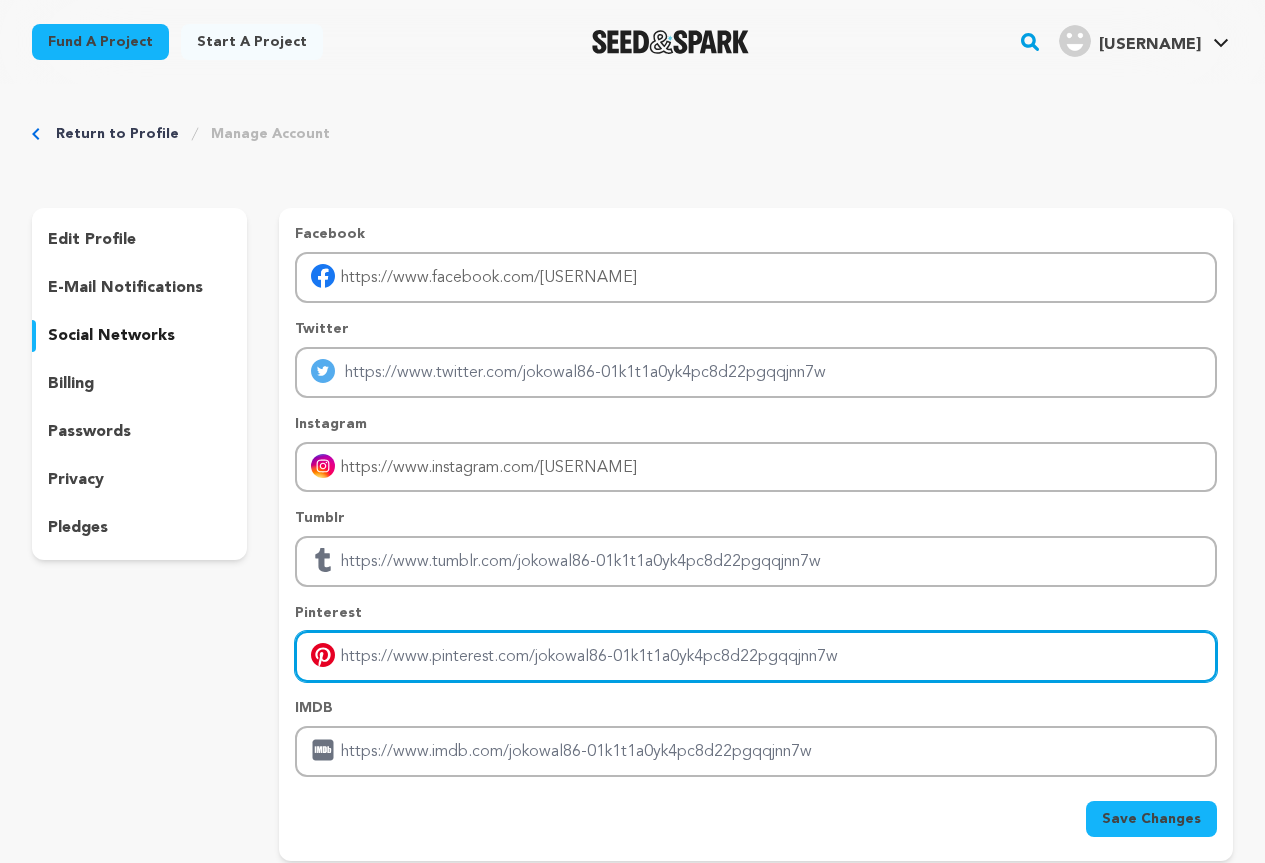 click at bounding box center [756, 656] 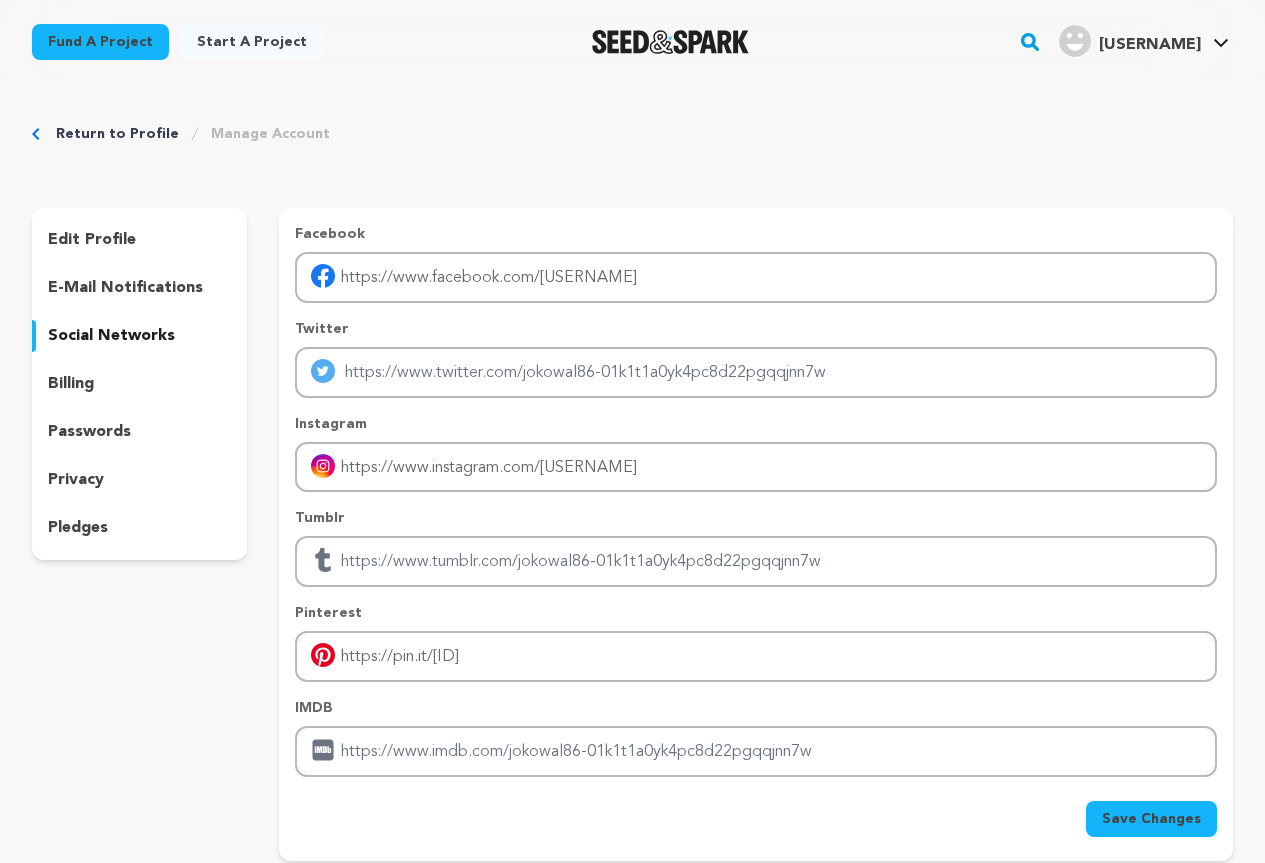click on "Save Changes" at bounding box center [1151, 819] 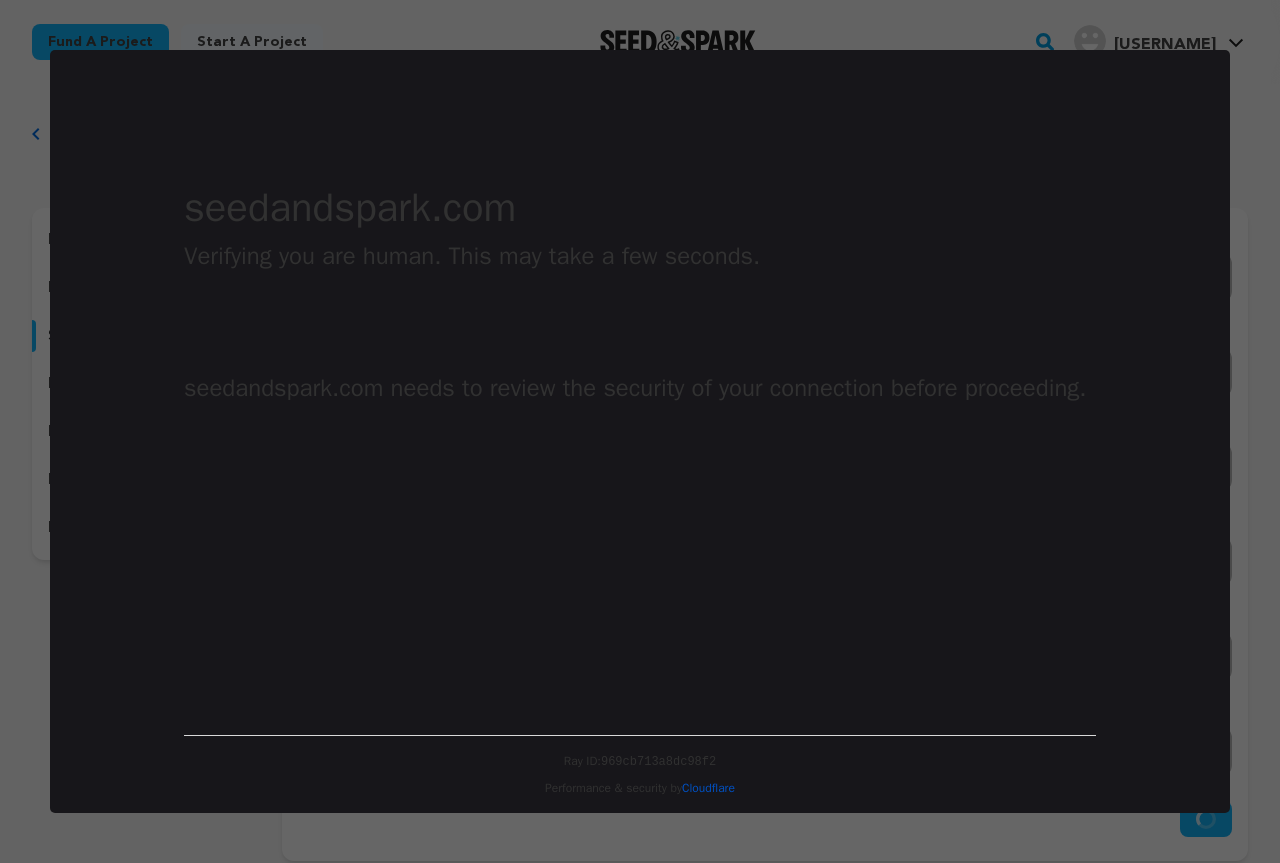 scroll, scrollTop: 0, scrollLeft: 0, axis: both 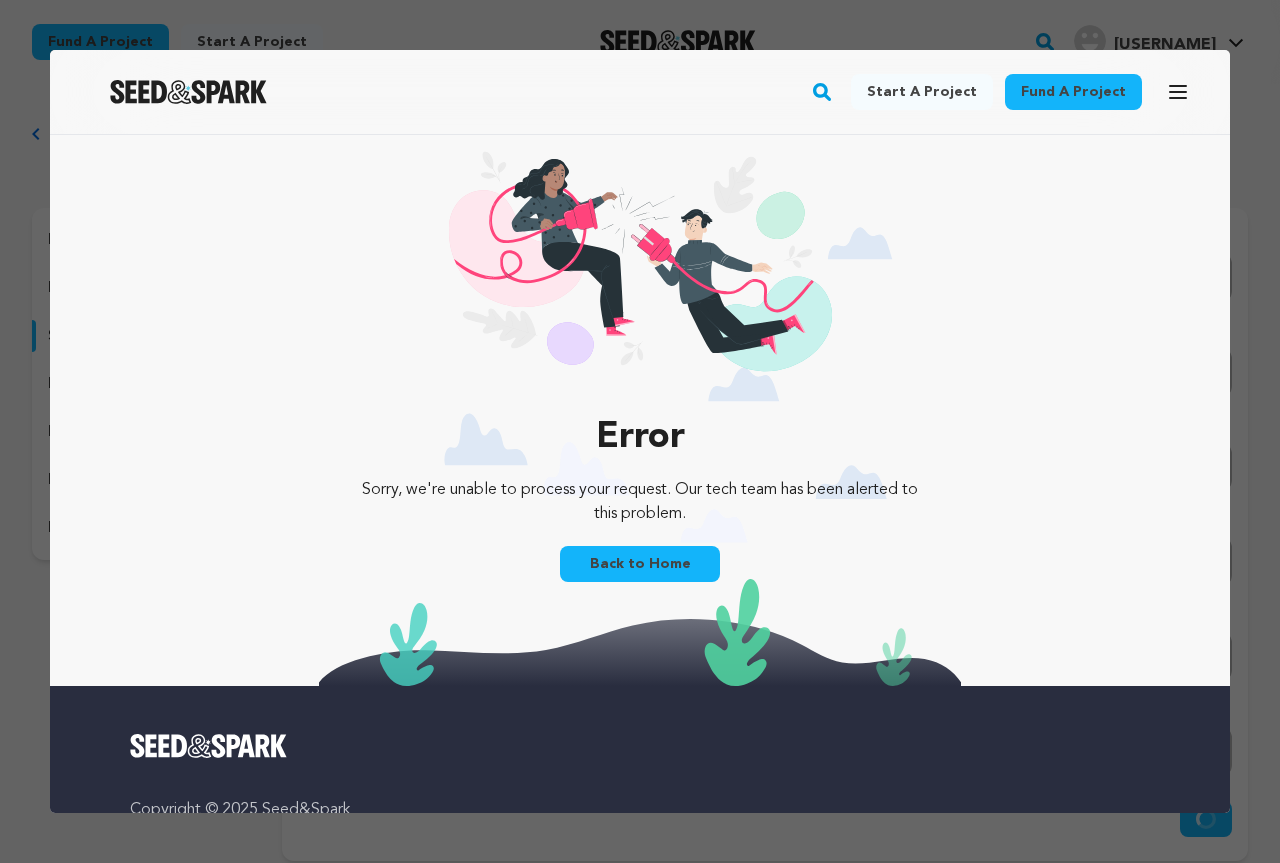 click on "Back to Home" at bounding box center (640, 564) 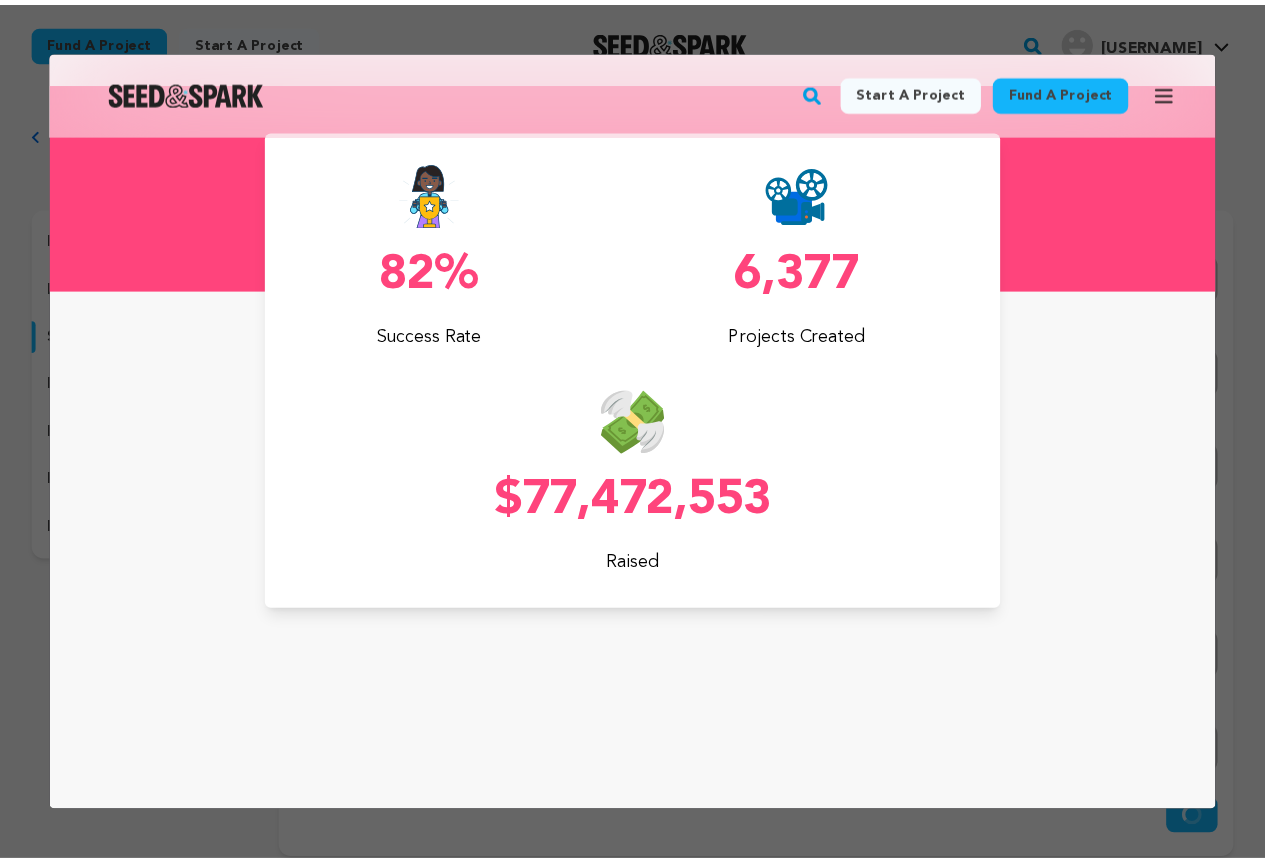 scroll, scrollTop: 800, scrollLeft: 0, axis: vertical 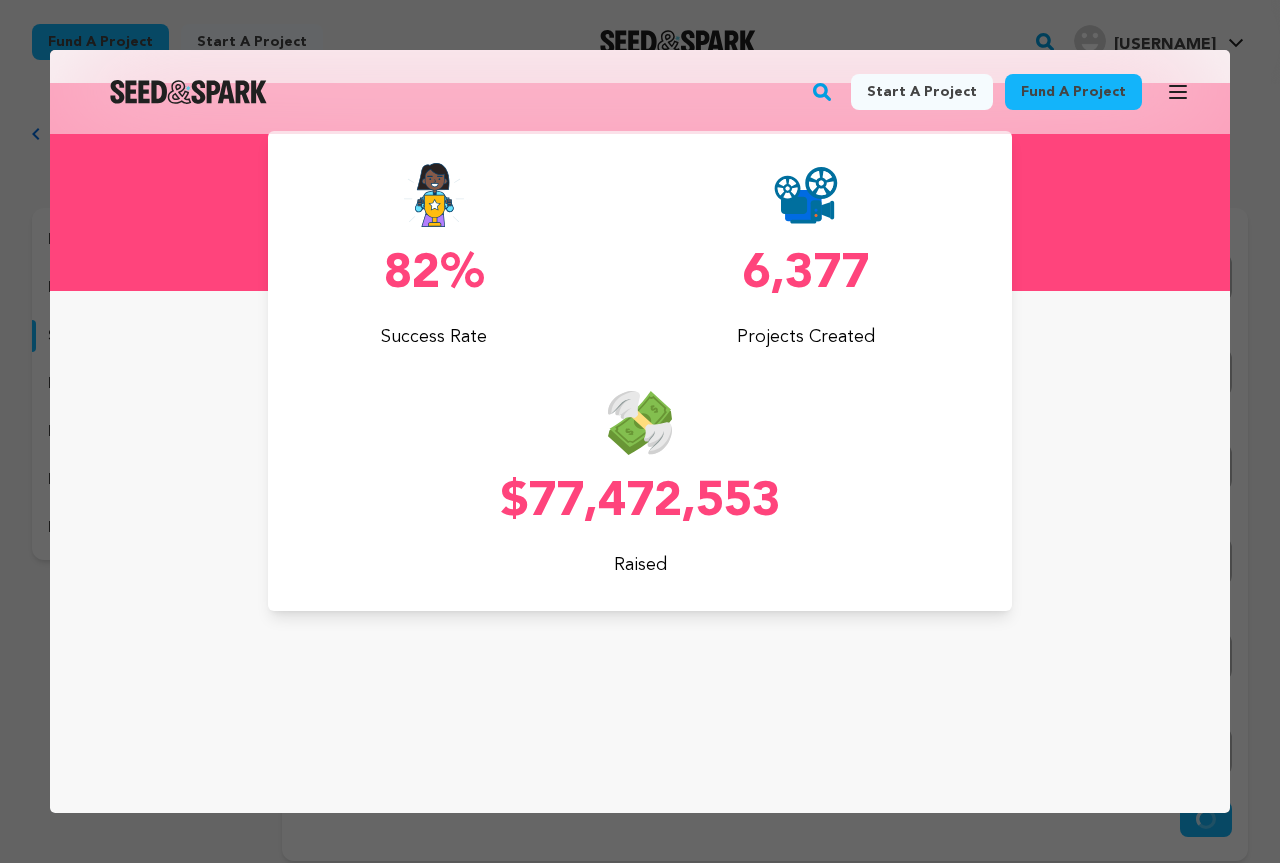 click at bounding box center (640, 431) 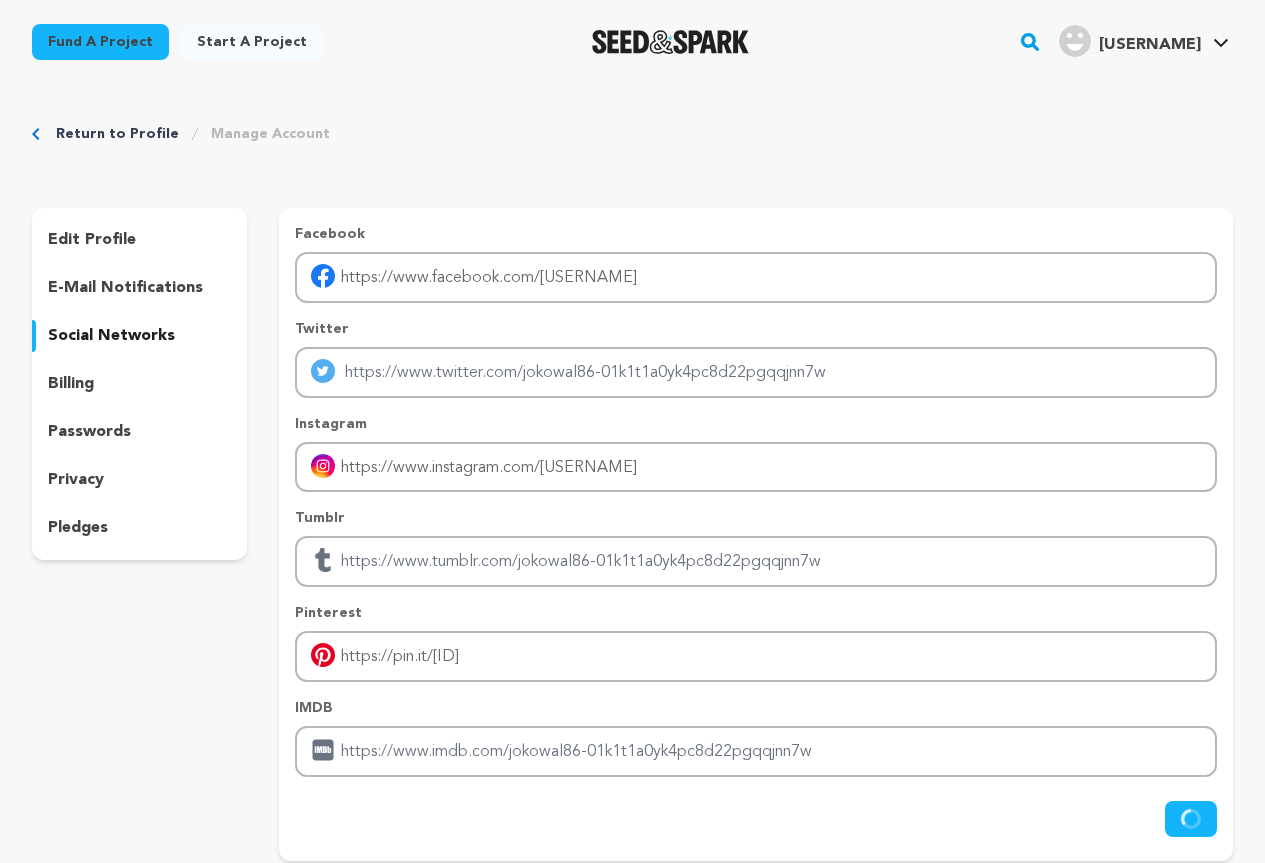 click on "Fund a project
Start a project
Search" at bounding box center (632, 42) 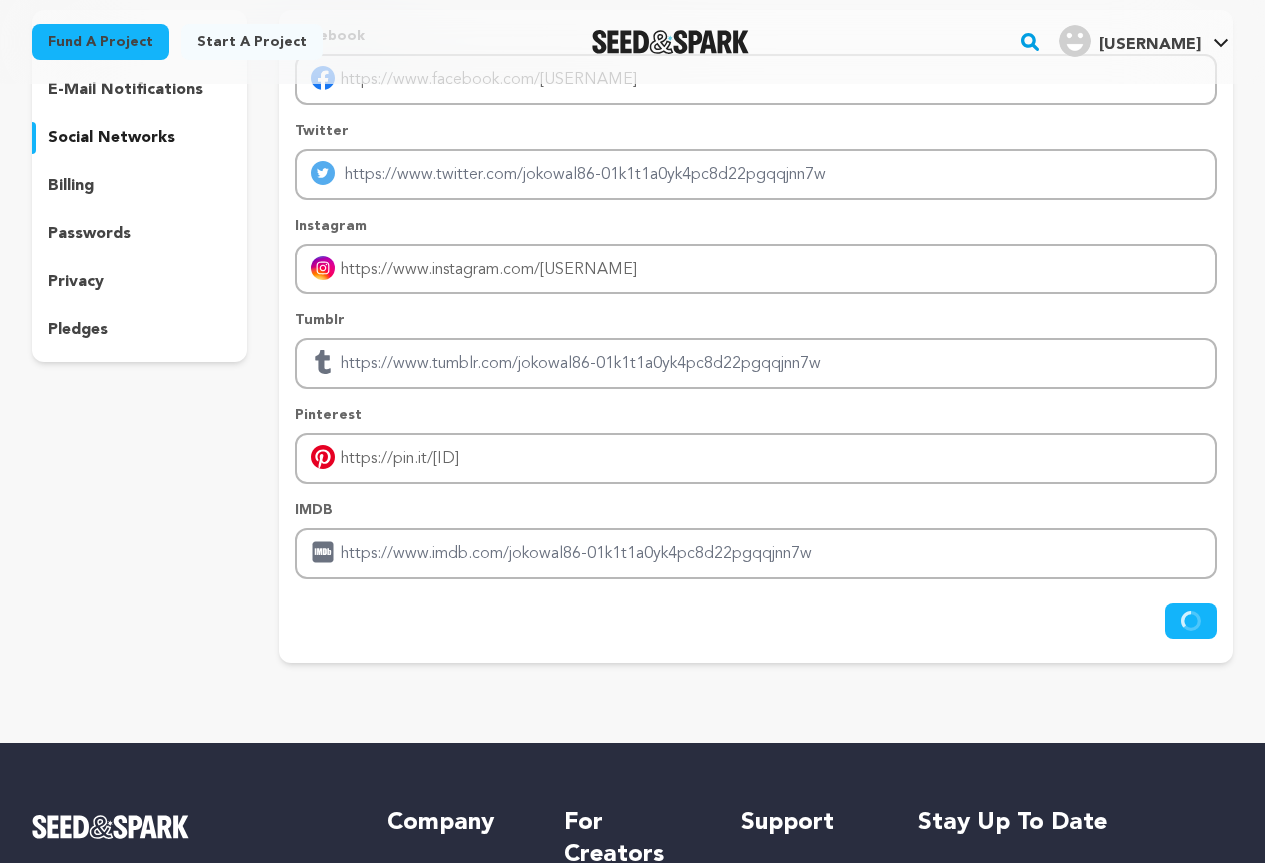 scroll, scrollTop: 0, scrollLeft: 0, axis: both 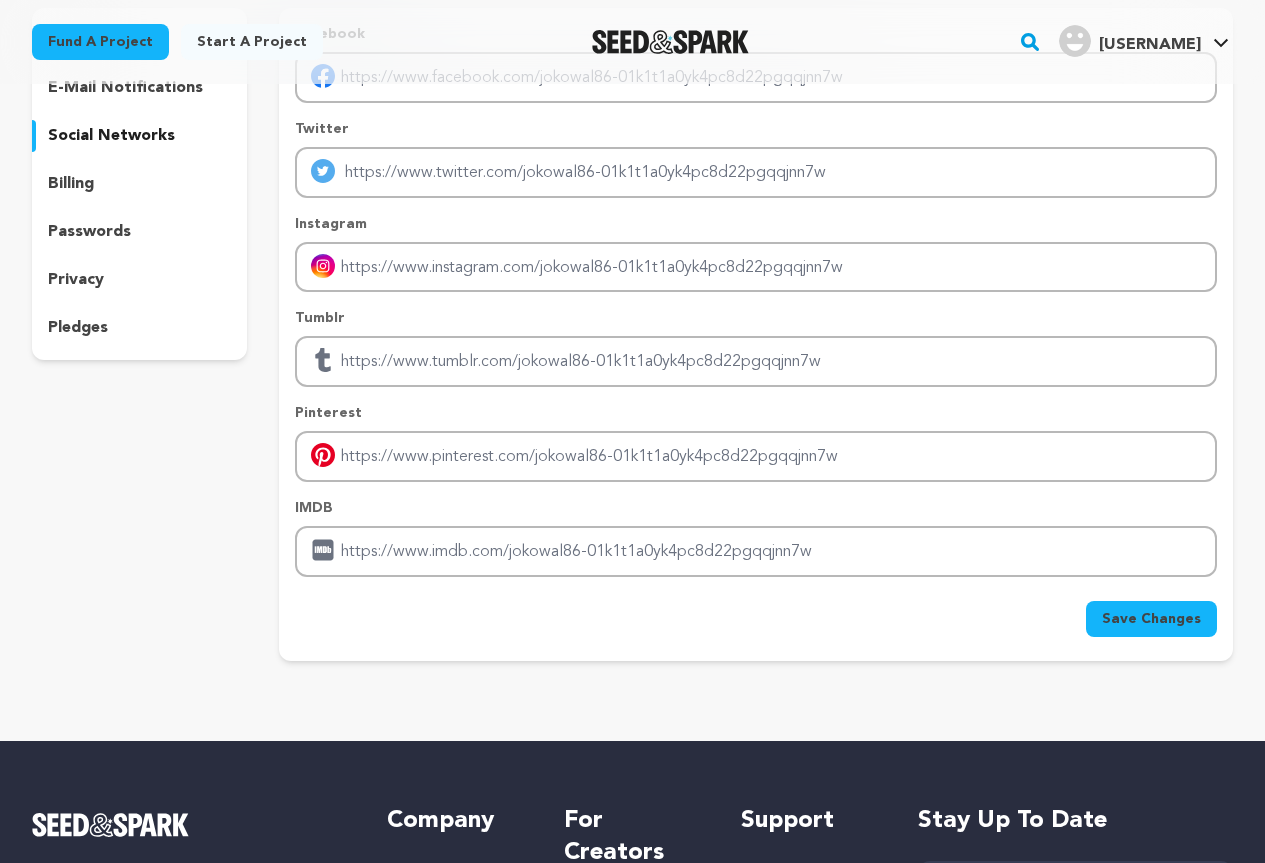 click on "Save Changes" at bounding box center (1151, 619) 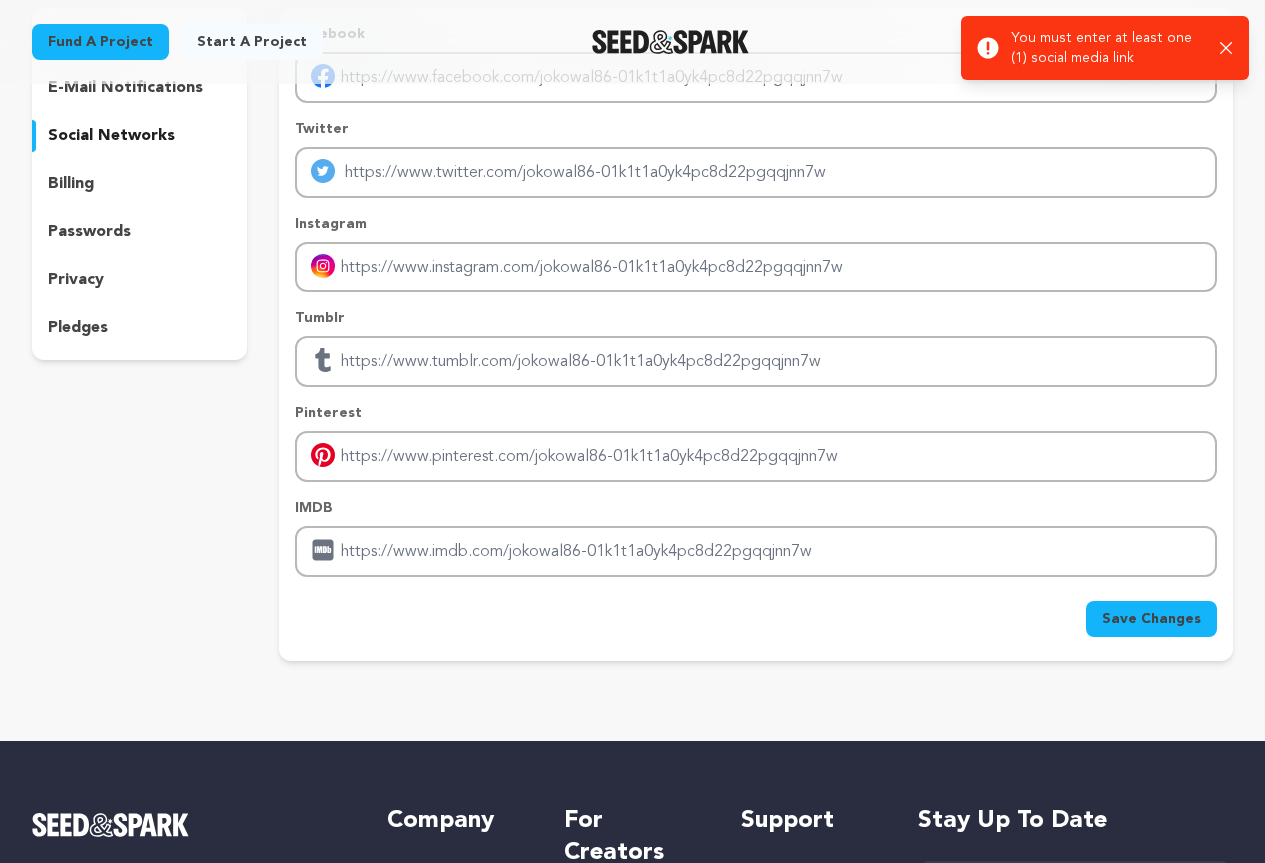 click 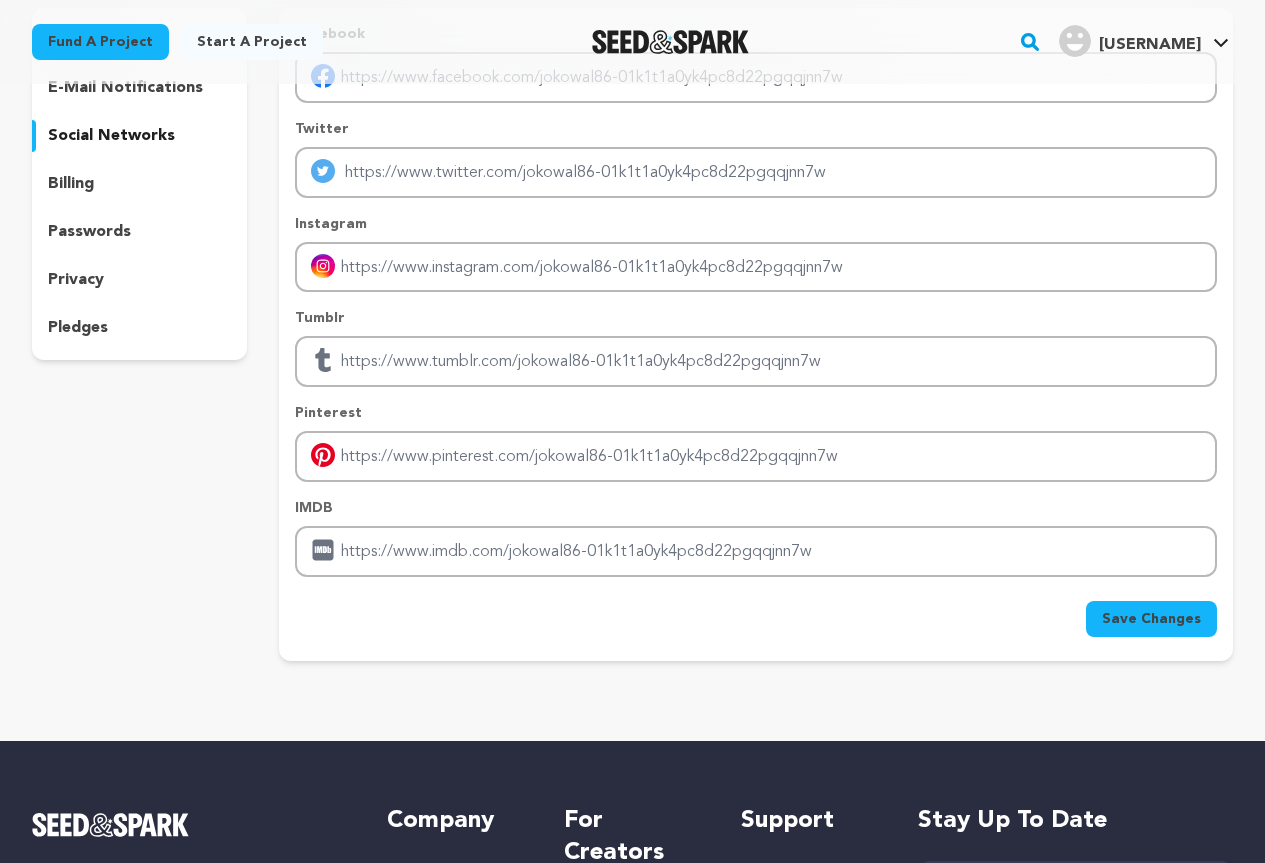 click at bounding box center (1075, 41) 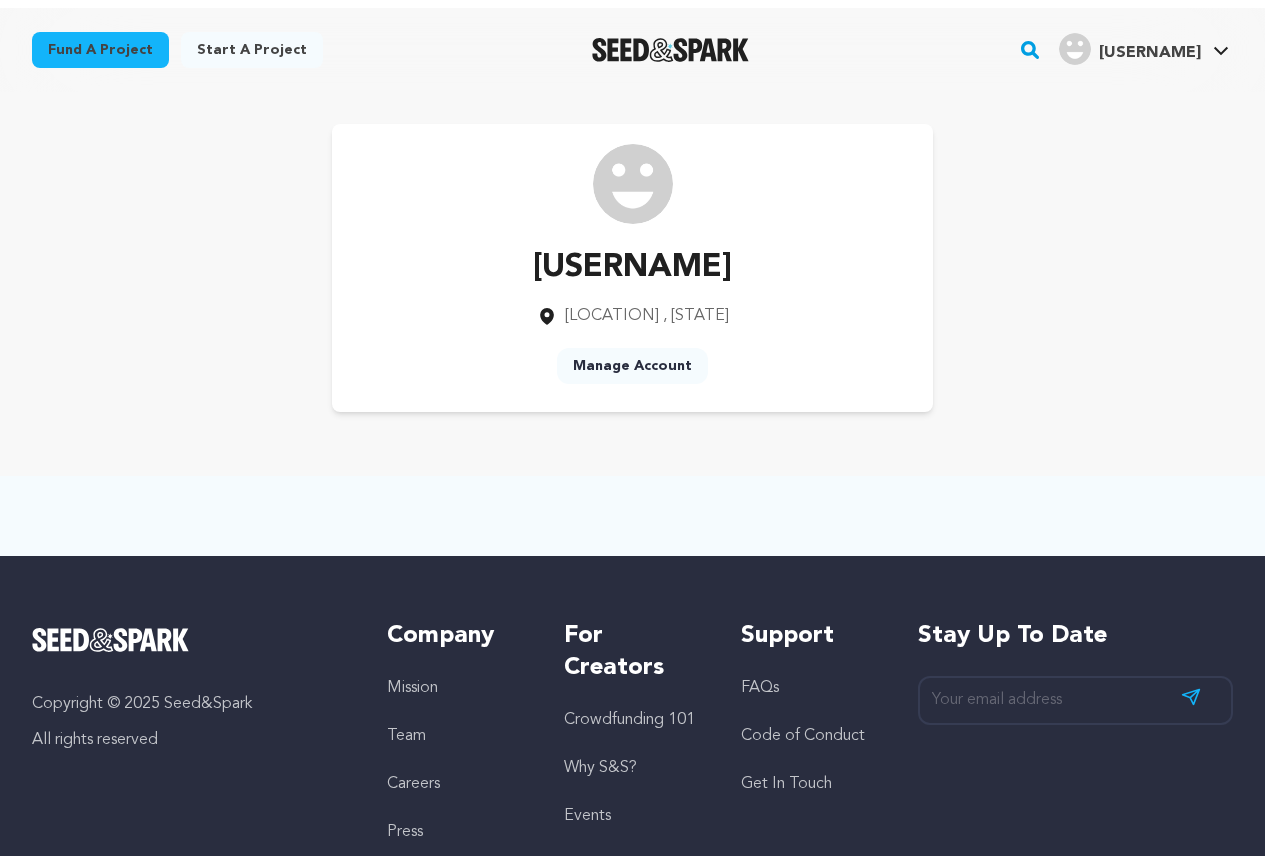 scroll, scrollTop: 0, scrollLeft: 0, axis: both 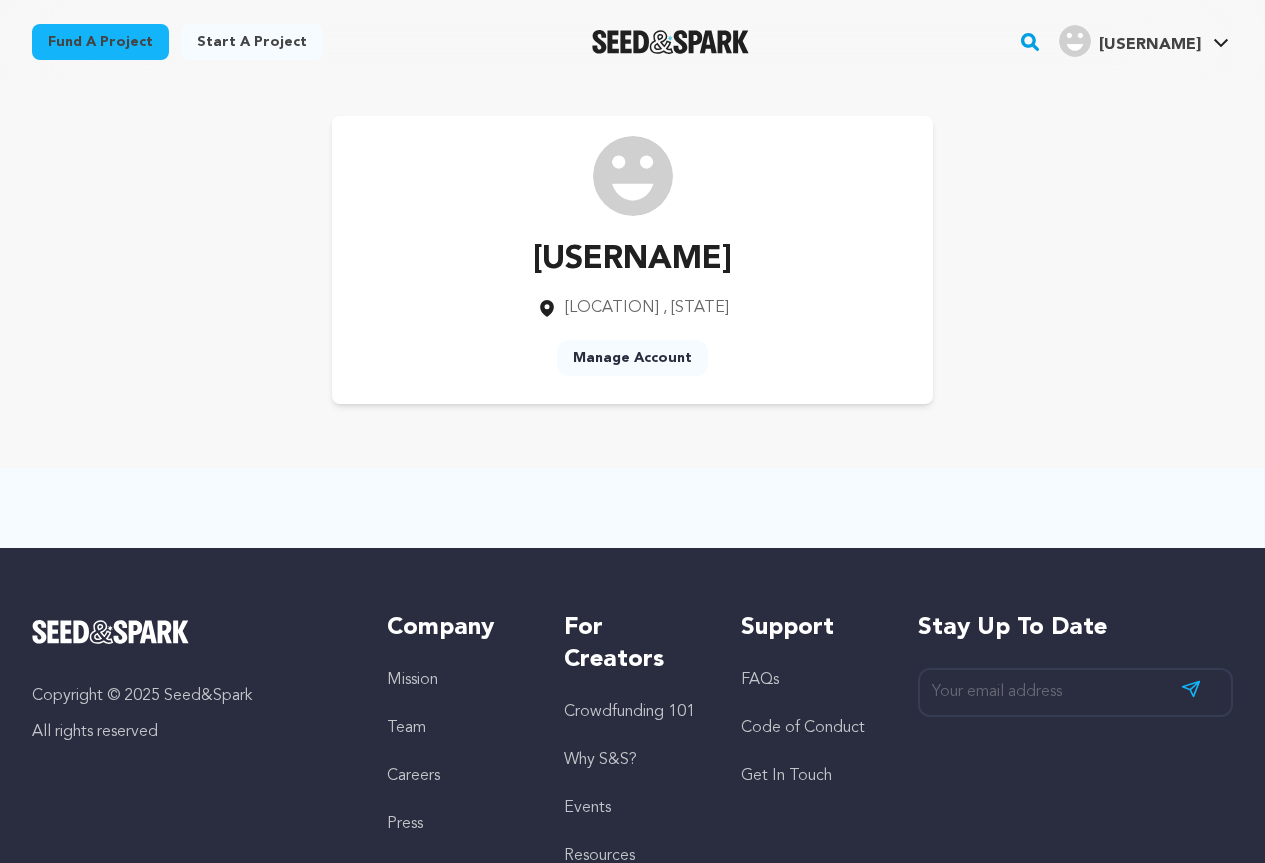 click on "Manage Account" at bounding box center (632, 358) 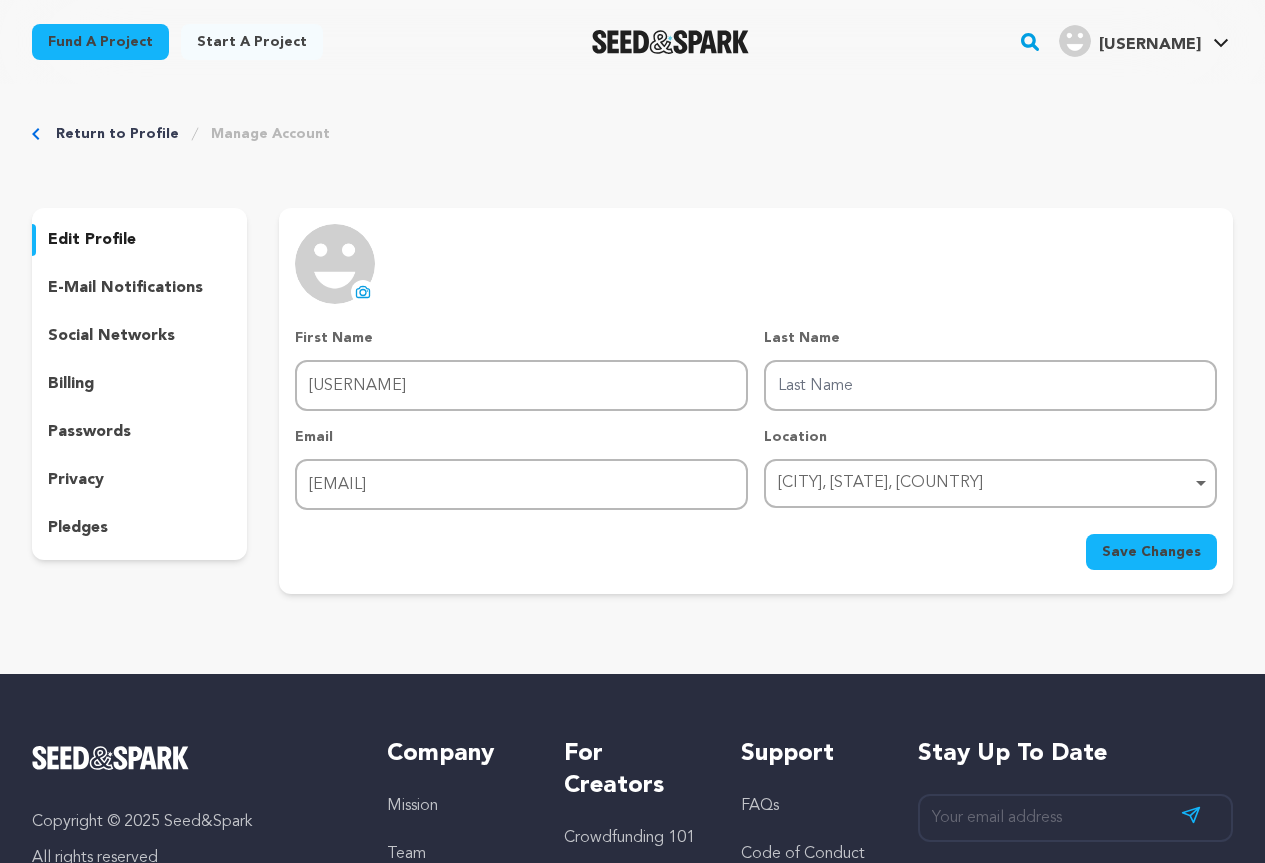 scroll, scrollTop: 0, scrollLeft: 0, axis: both 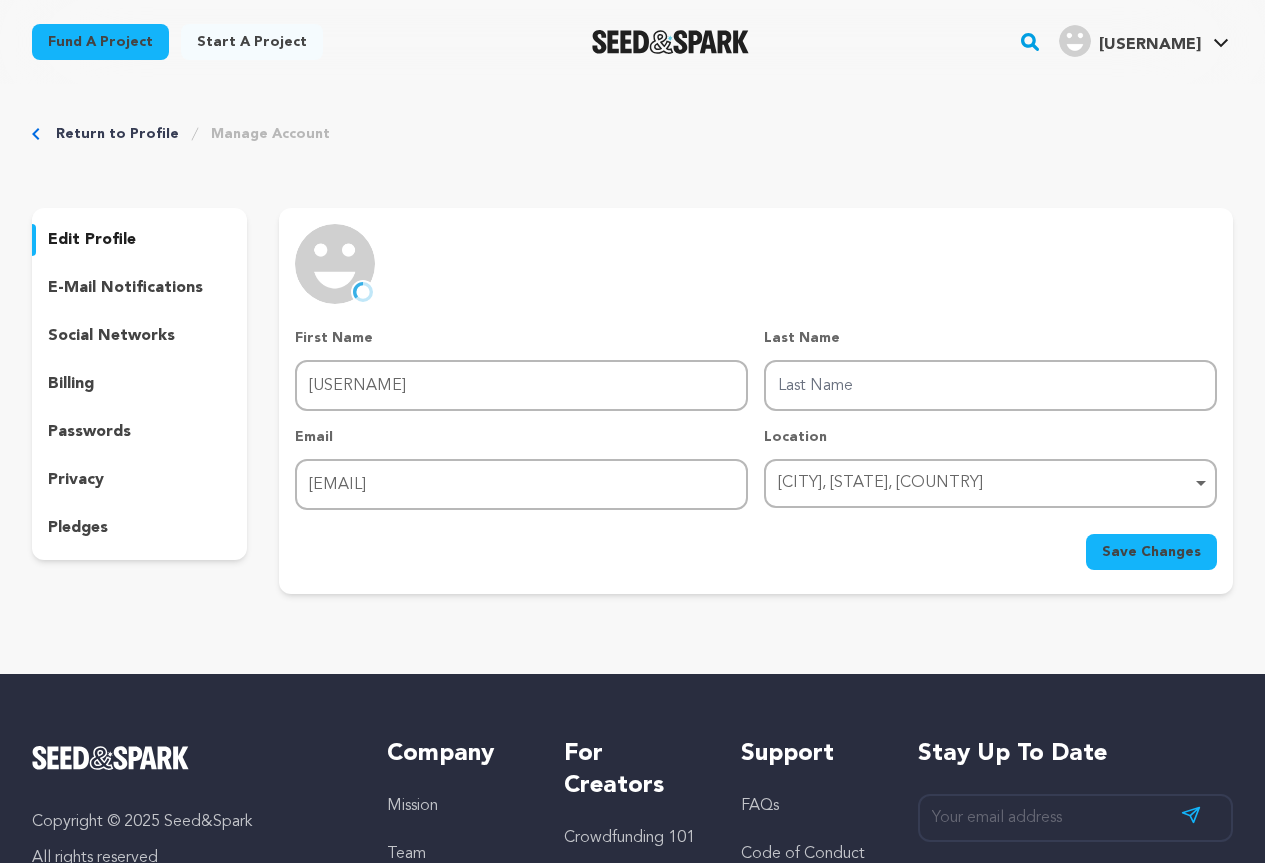 click on "social networks" at bounding box center [111, 336] 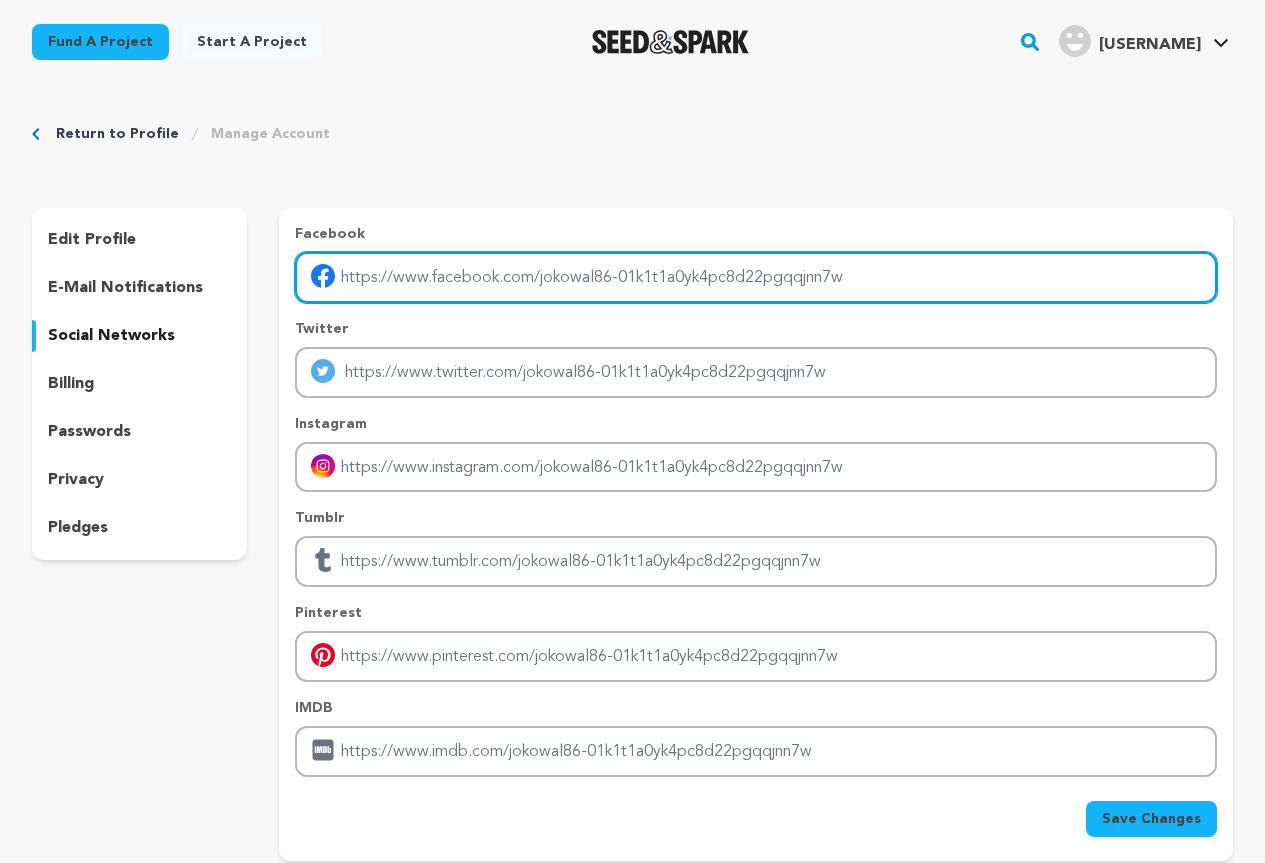 click at bounding box center [756, 277] 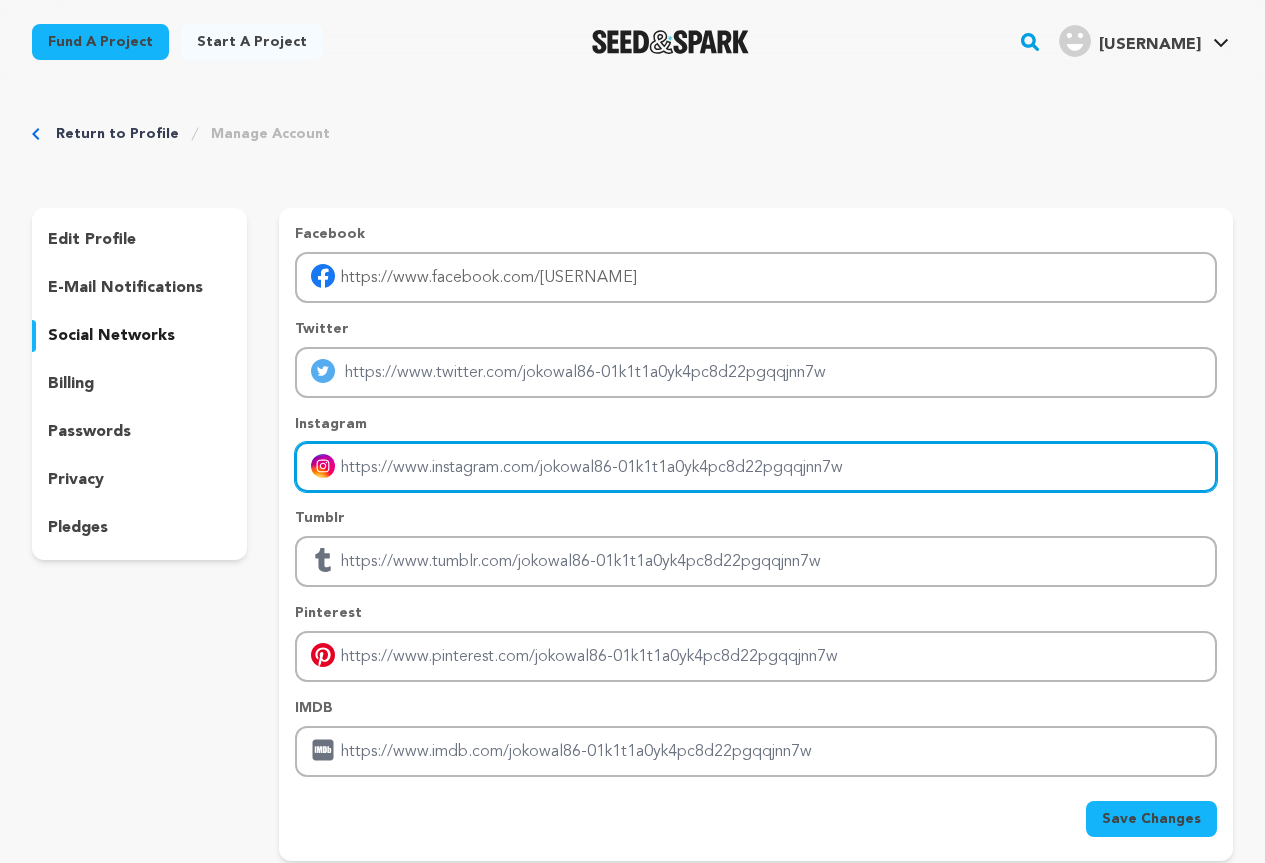 drag, startPoint x: 411, startPoint y: 466, endPoint x: 437, endPoint y: 457, distance: 27.513634 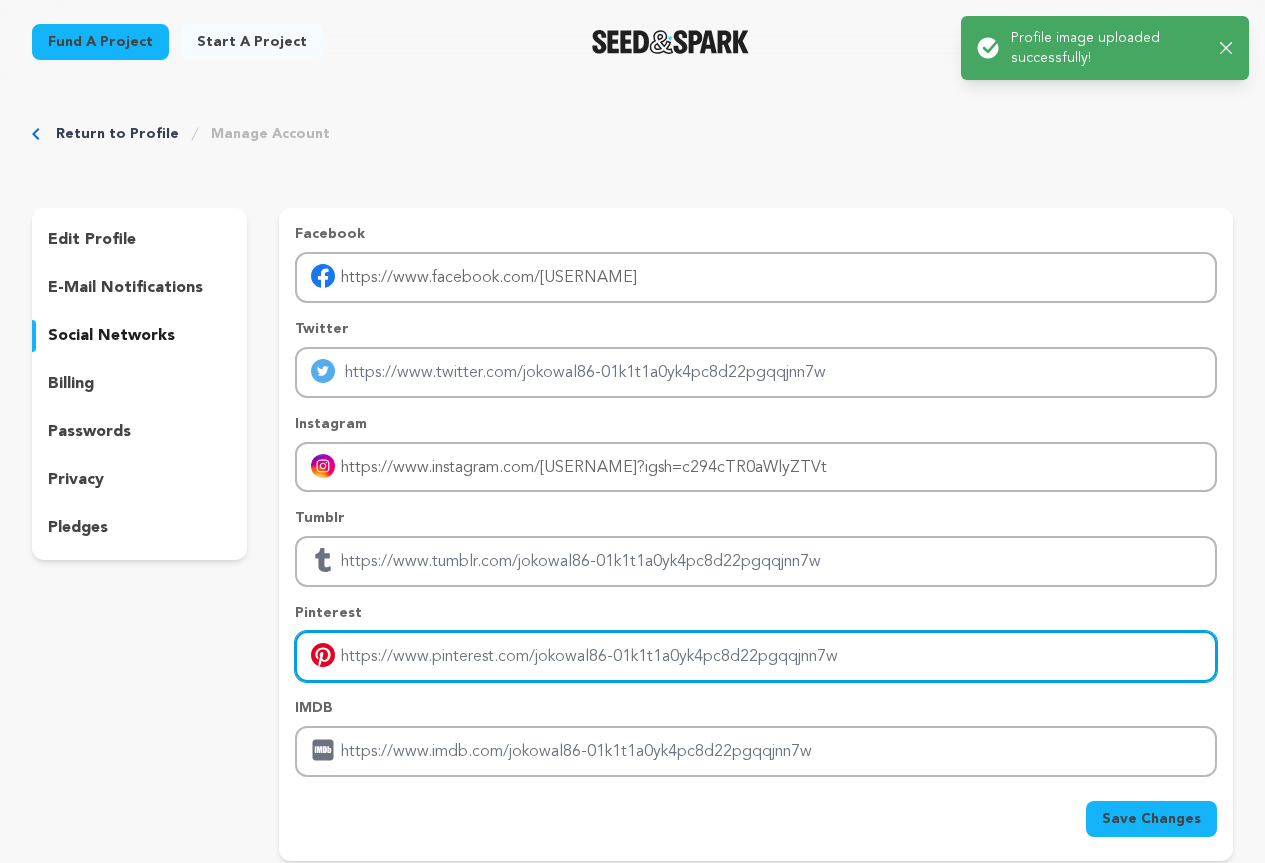 click at bounding box center [756, 656] 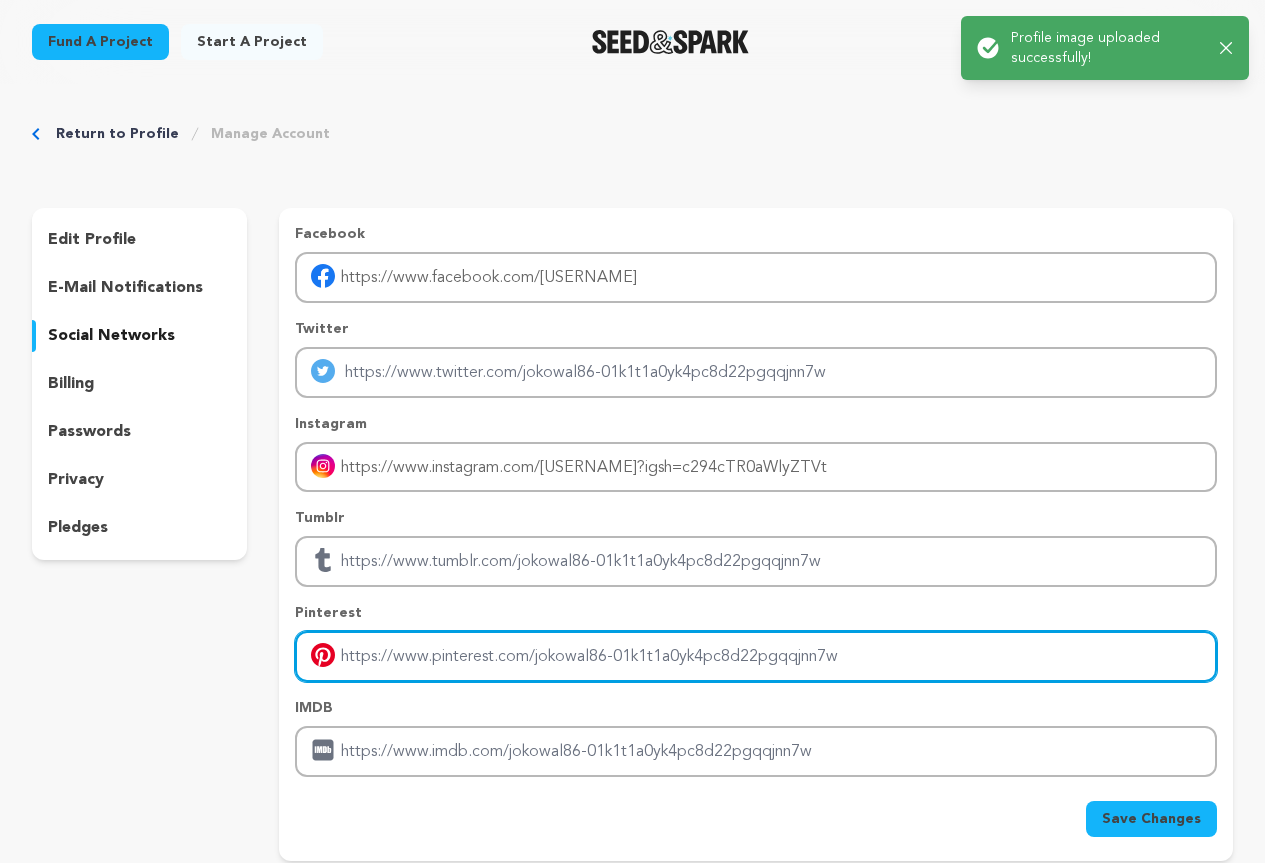 type on "https://pin.it/3PExJFpql" 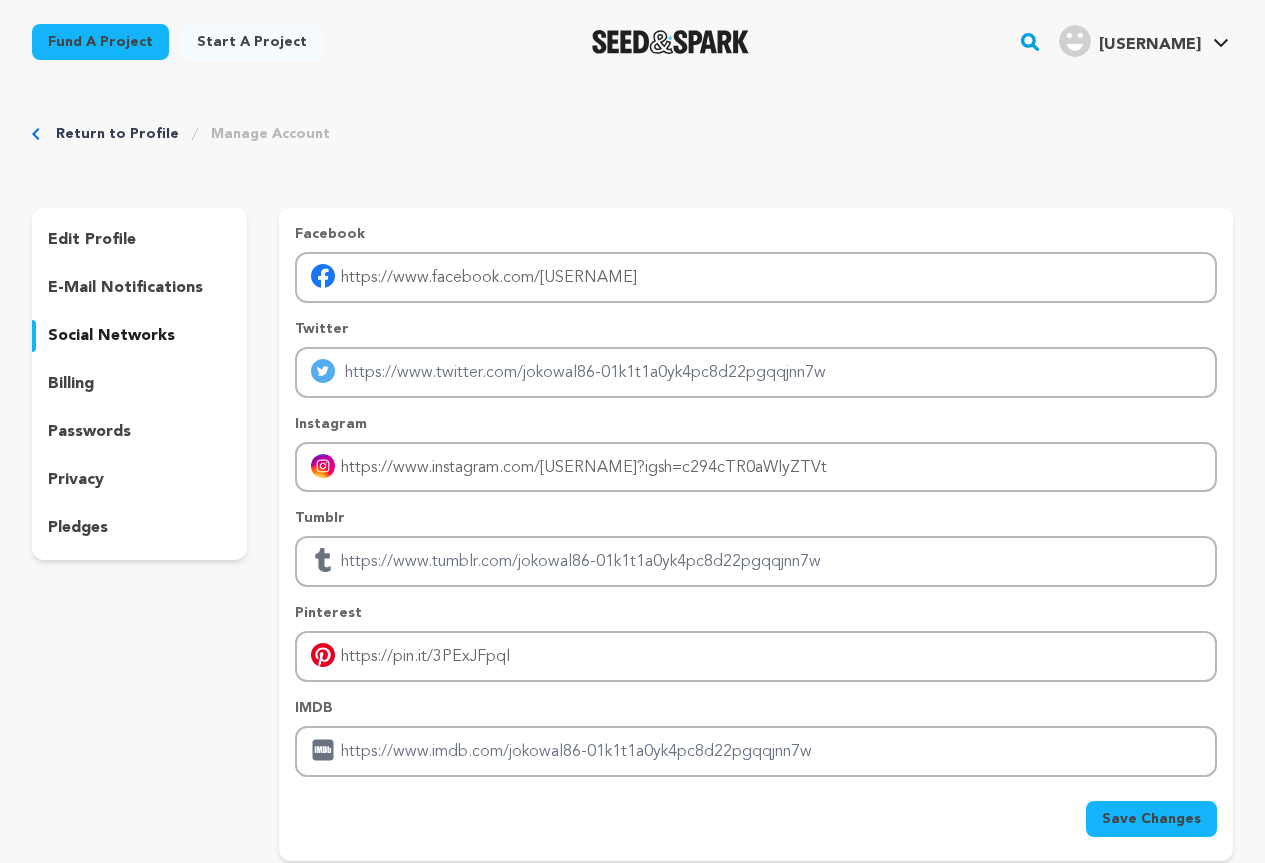 click on "Save Changes" at bounding box center (1151, 819) 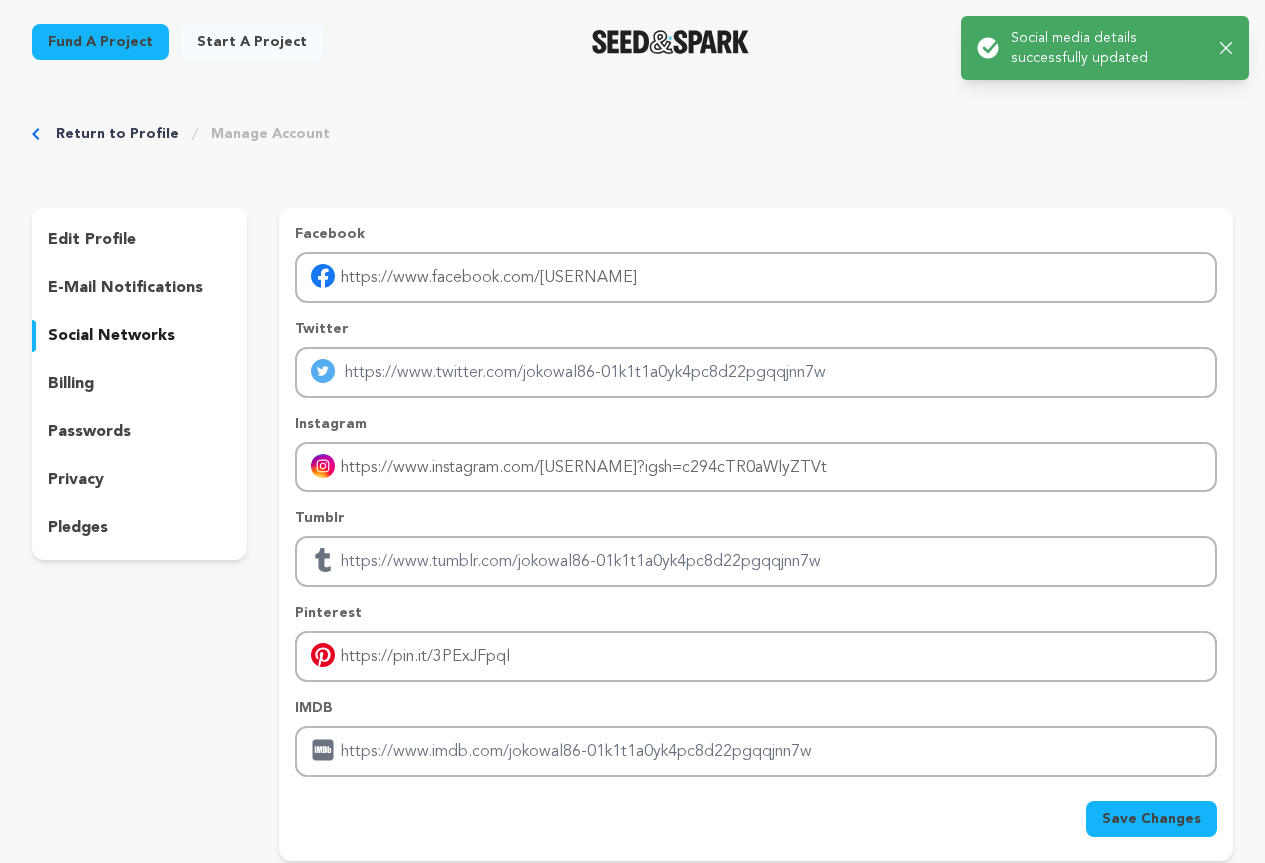 click 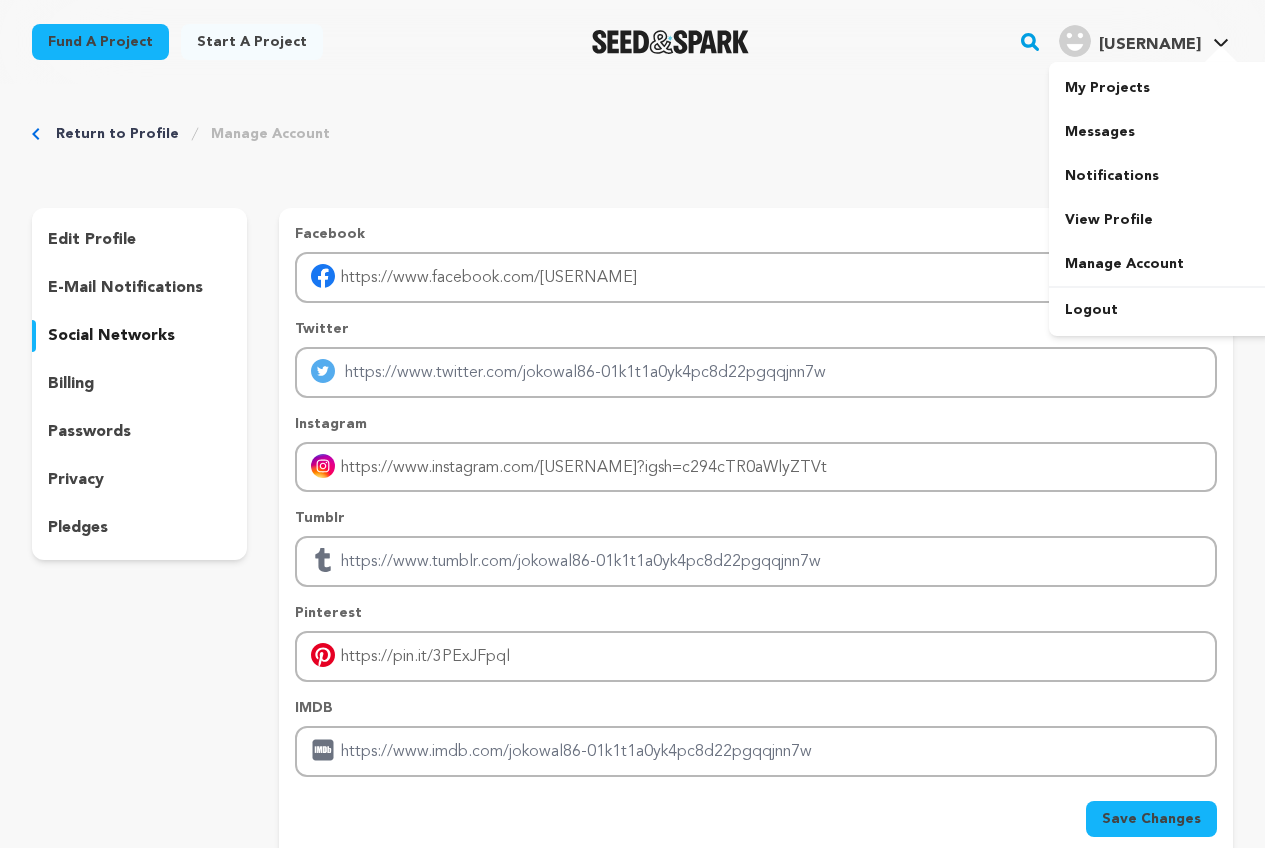 click at bounding box center (1075, 41) 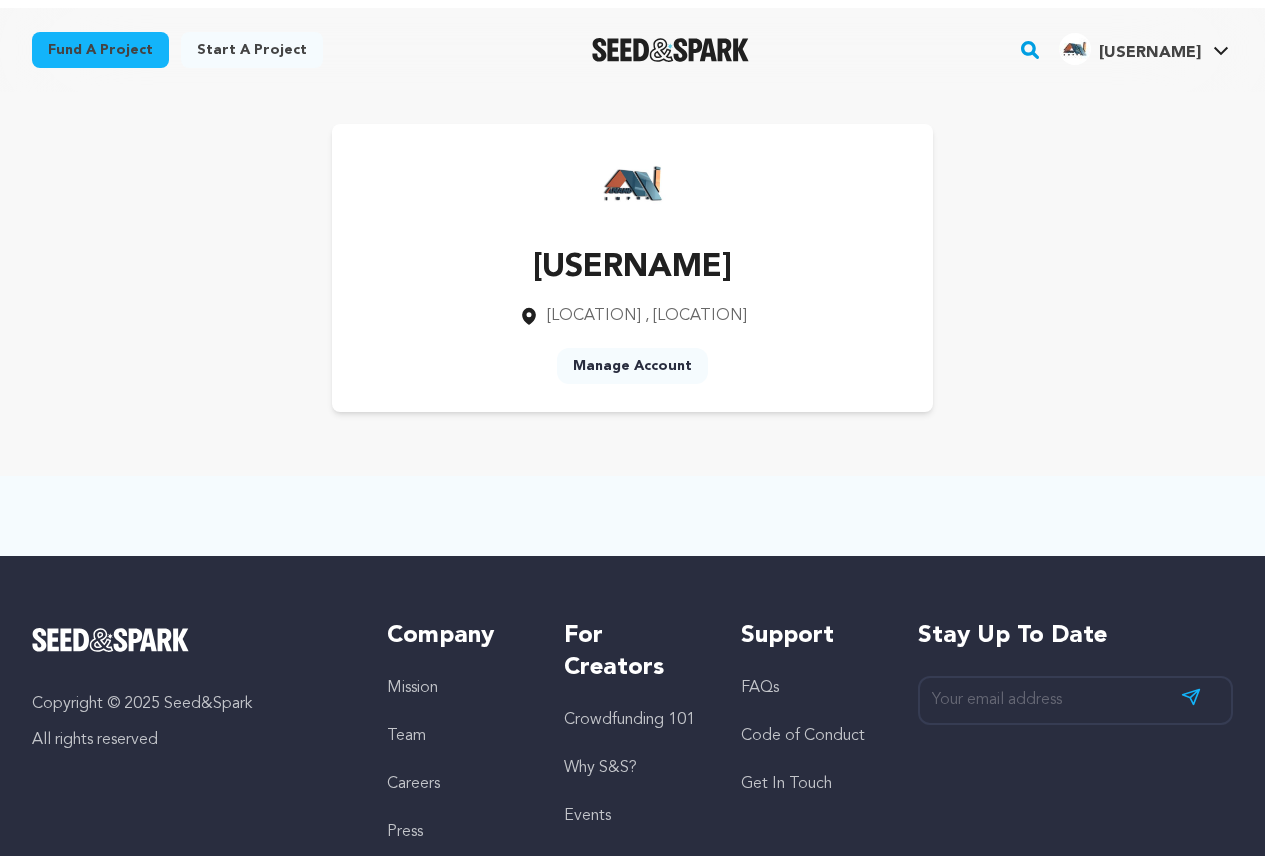 scroll, scrollTop: 0, scrollLeft: 0, axis: both 